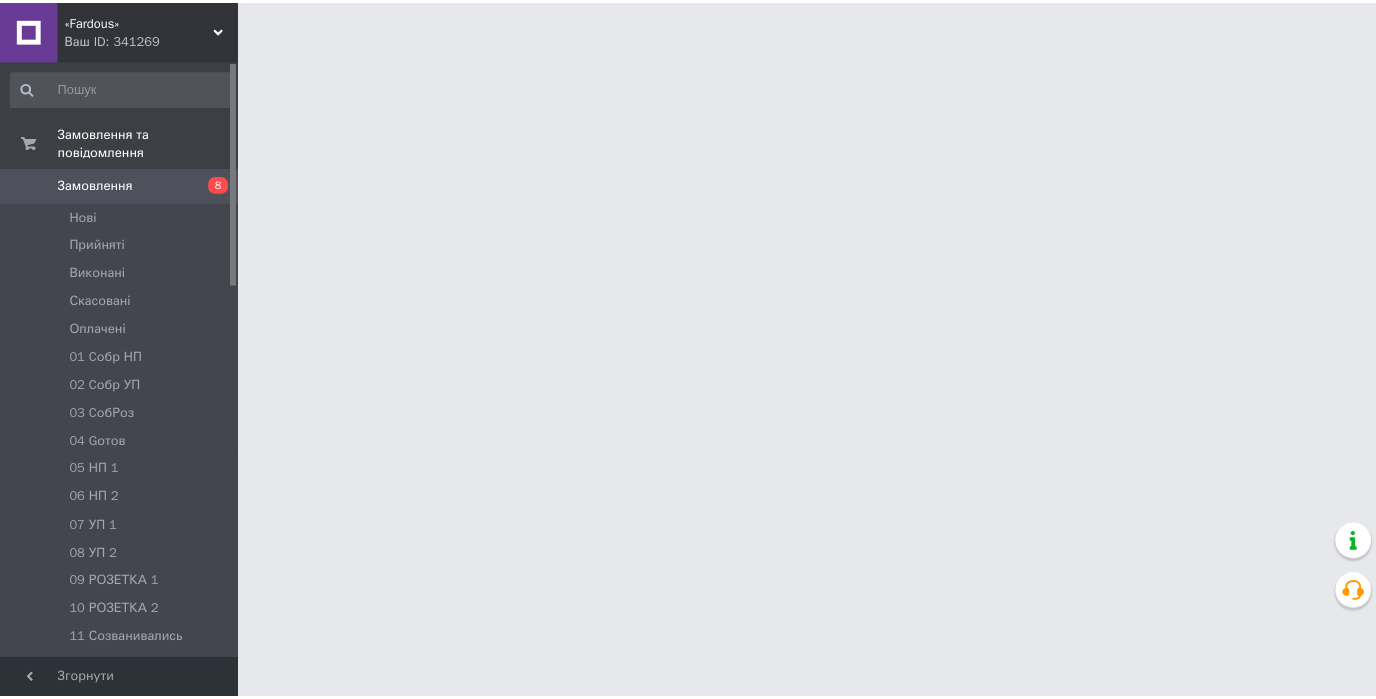 scroll, scrollTop: 0, scrollLeft: 0, axis: both 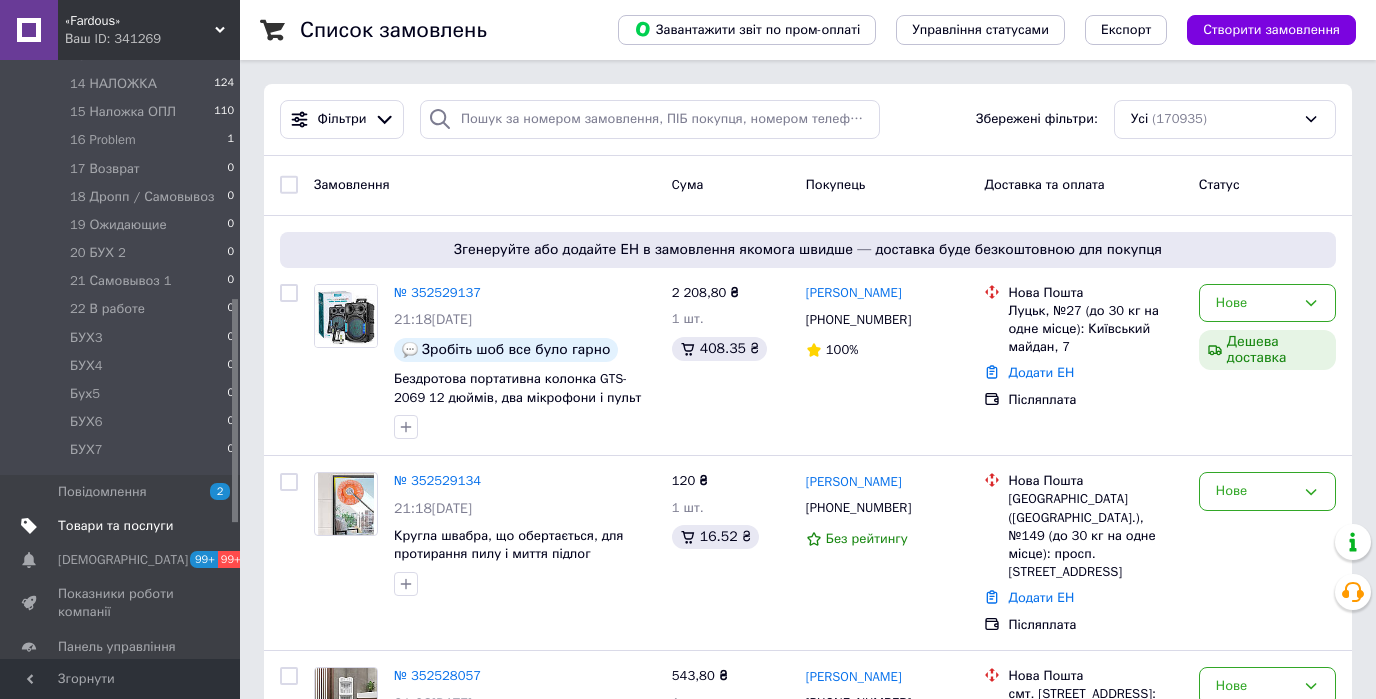 click on "Товари та послуги" at bounding box center [115, 526] 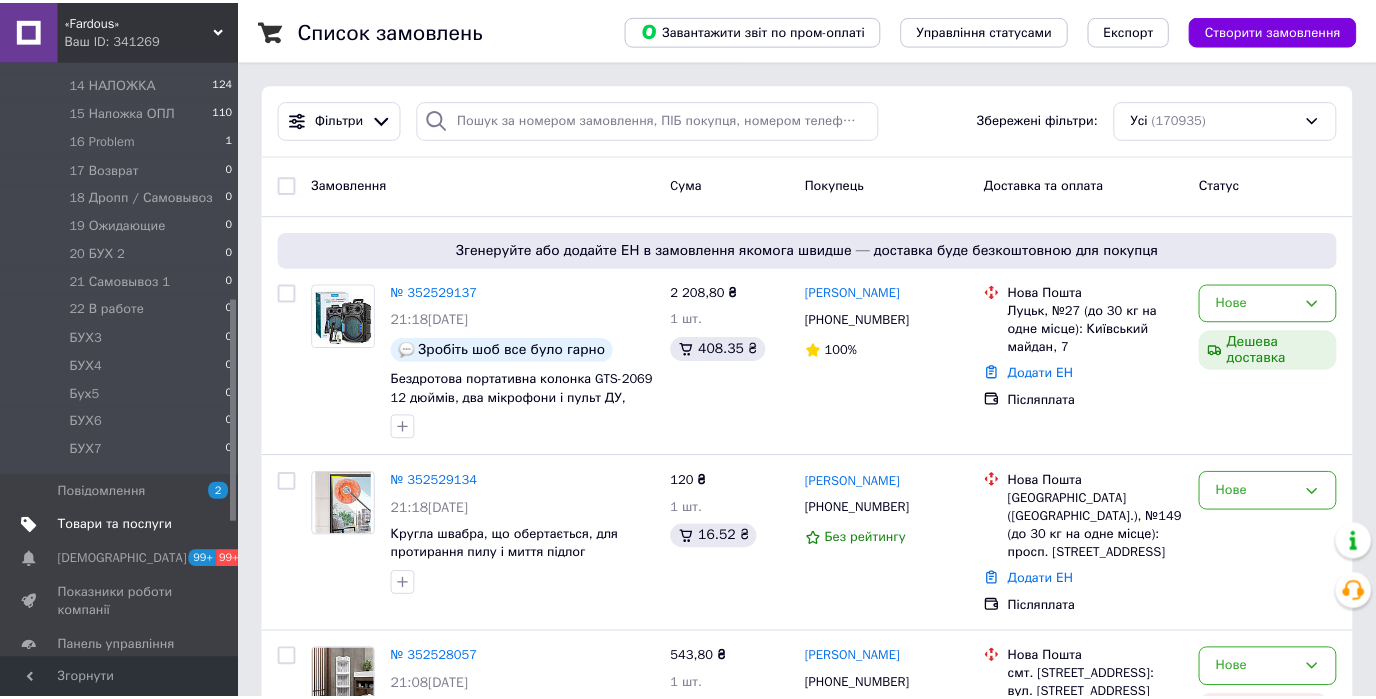 scroll, scrollTop: 349, scrollLeft: 0, axis: vertical 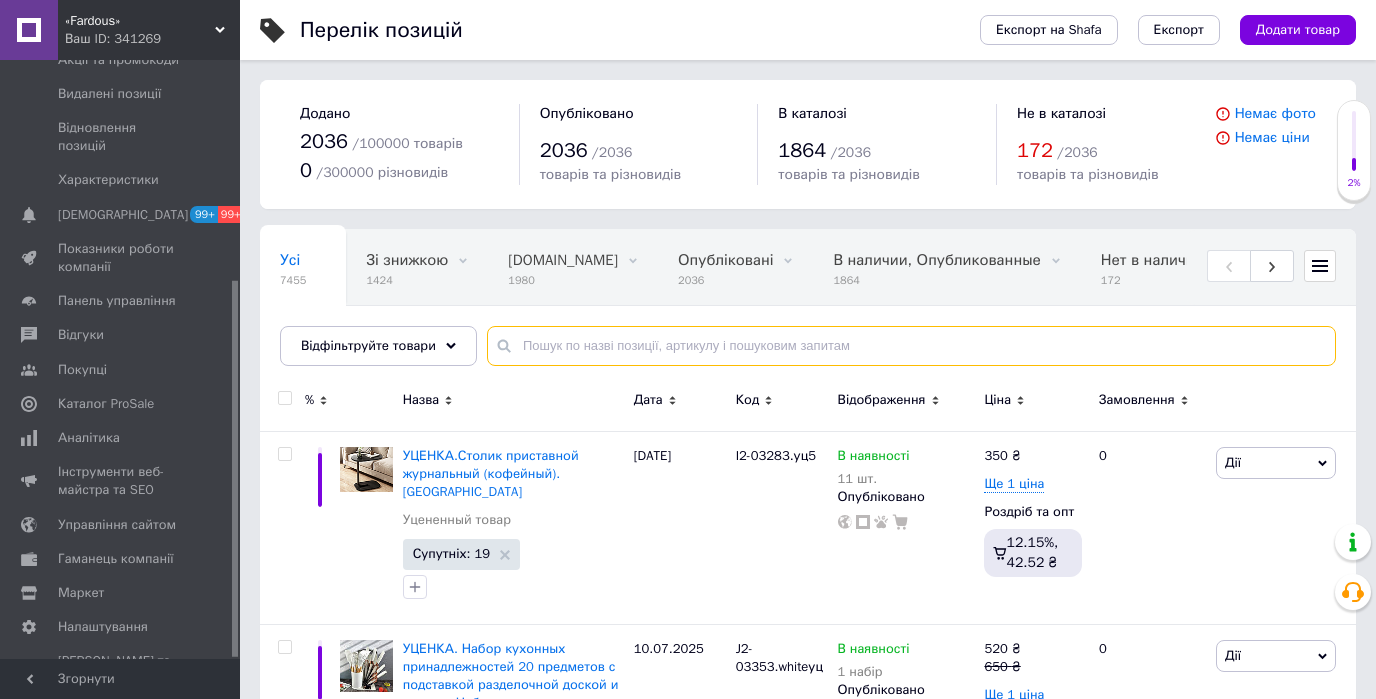 paste on "02243.860," 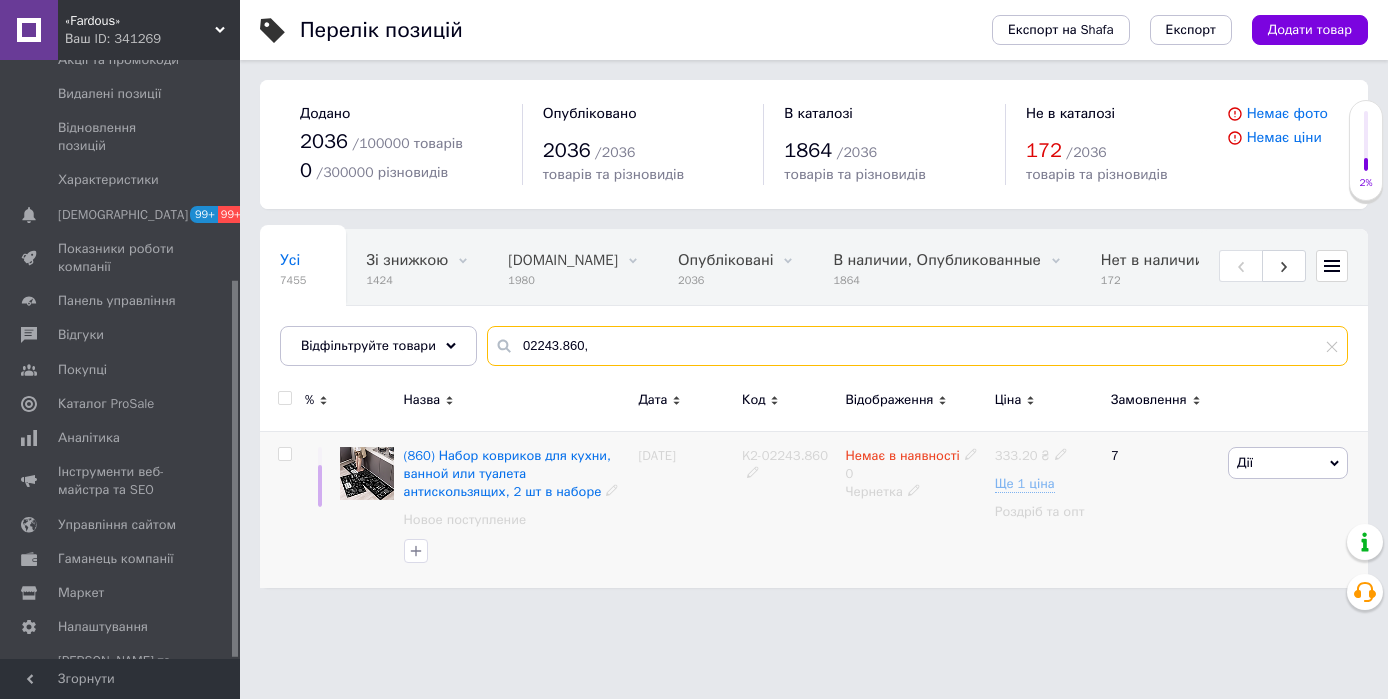 type on "02243.860," 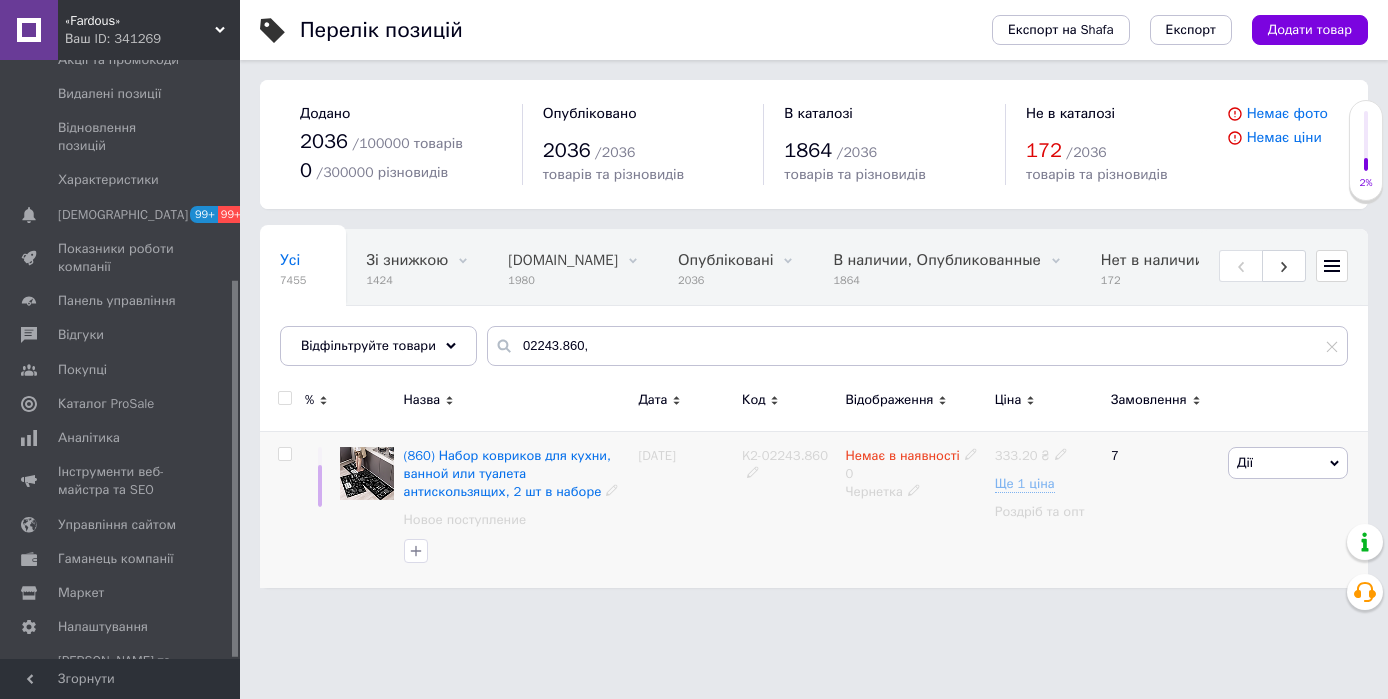 click at bounding box center [367, 474] 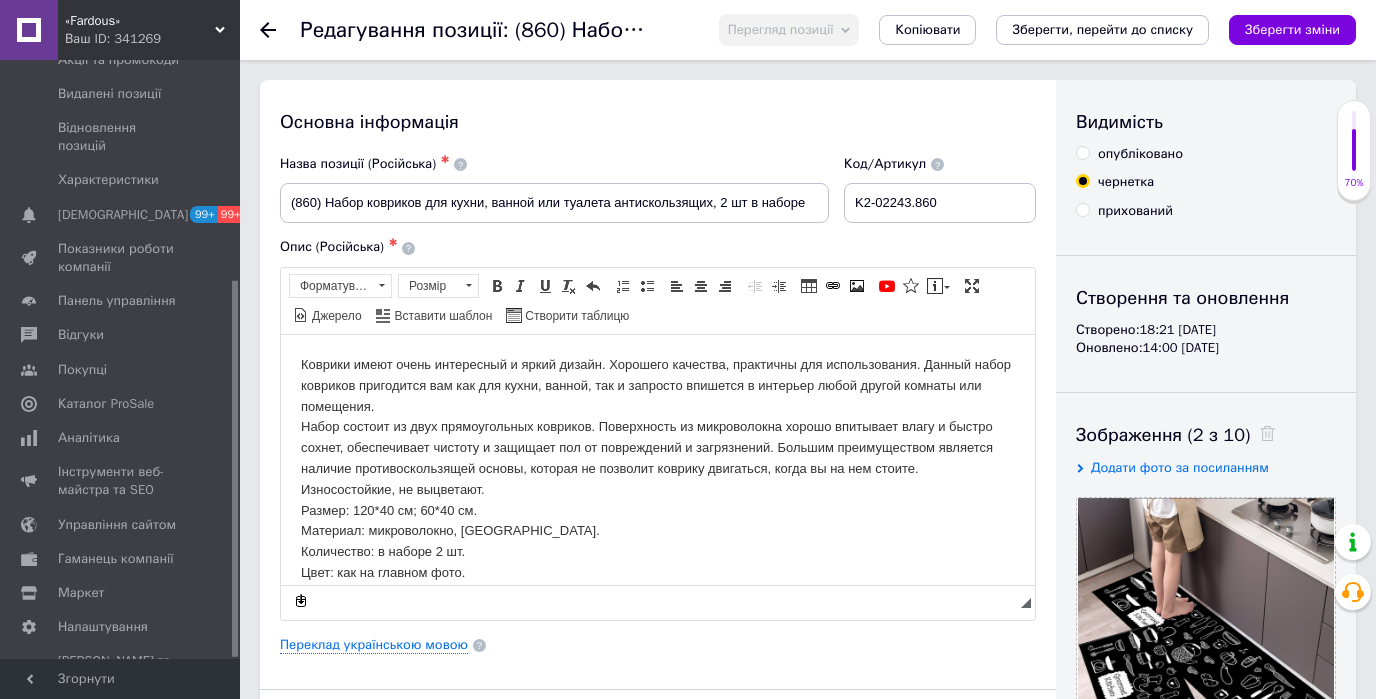 scroll, scrollTop: 0, scrollLeft: 0, axis: both 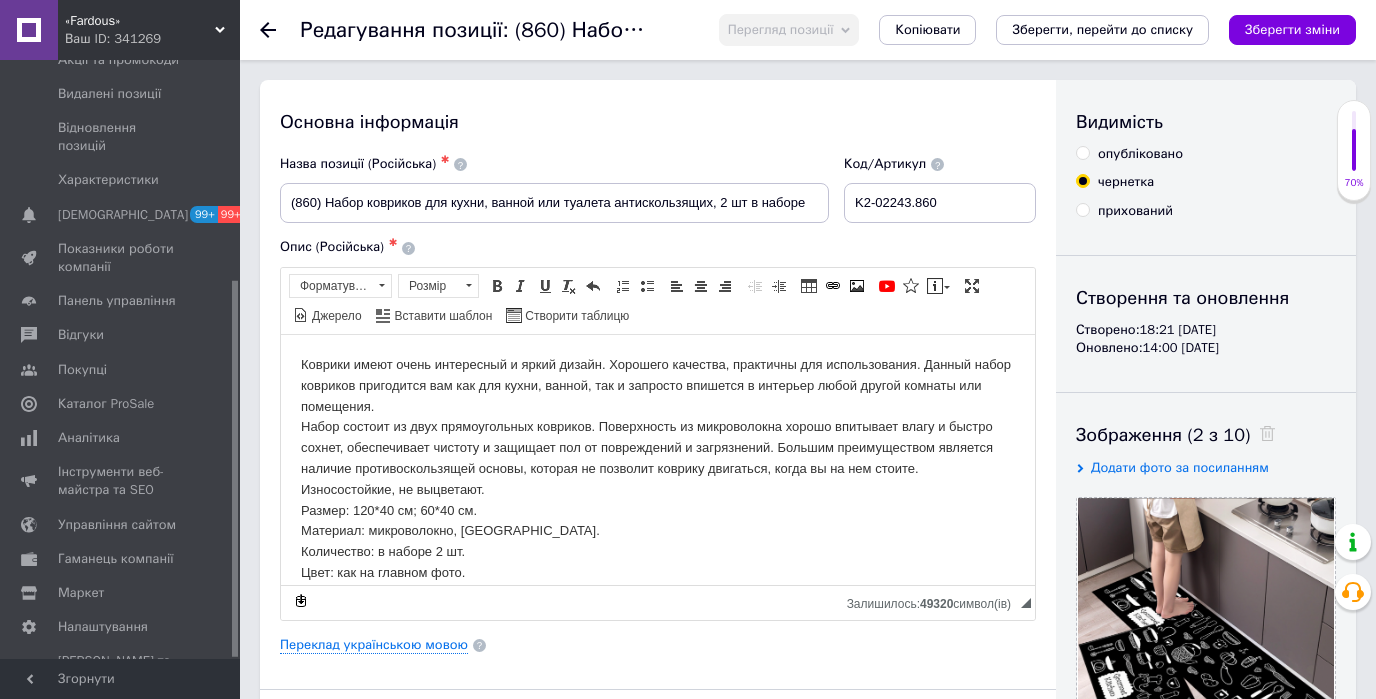 click on "Редагування позиції: (860) Набор ковриков для кухни, ванной или туалета антискользящих, 2 шт в наборе Перегляд позиції Зберегти та переглянути на сайті Зберегти та переглянути на маркетплейсі Копіювати Зберегти, перейти до списку Зберегти зміни" at bounding box center (808, 30) 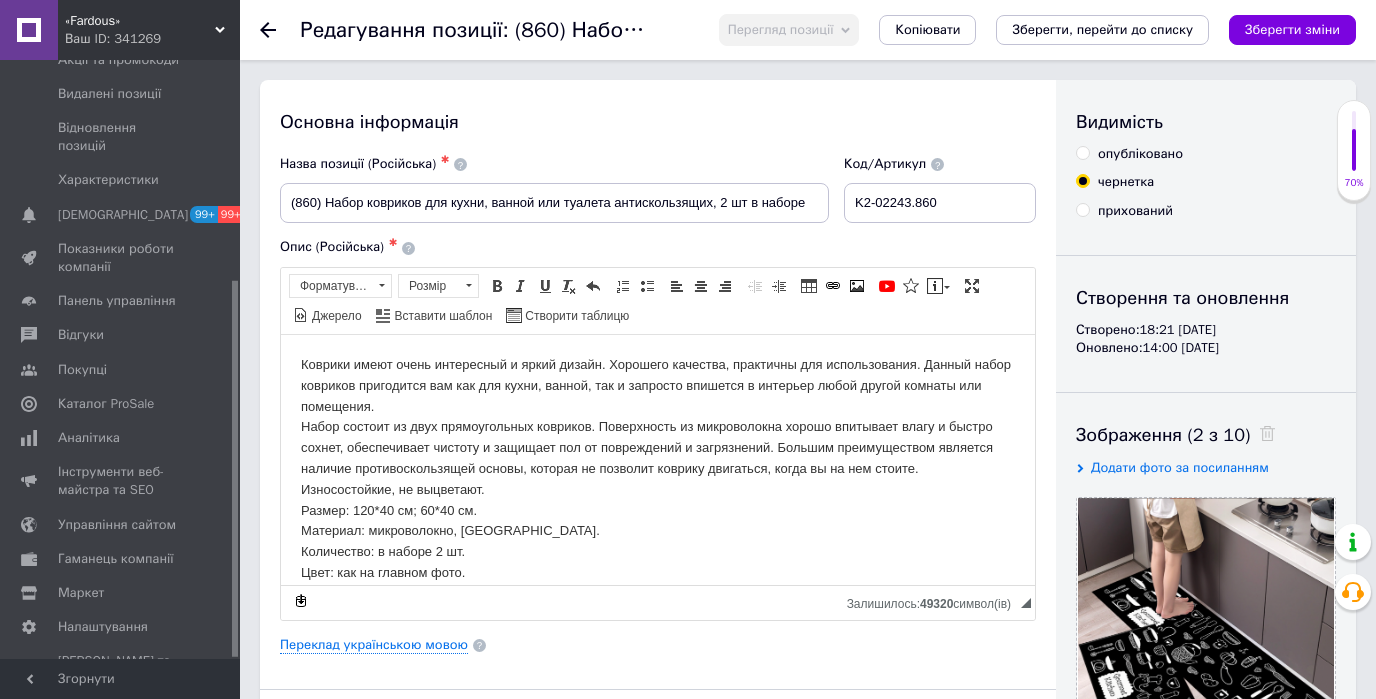 click 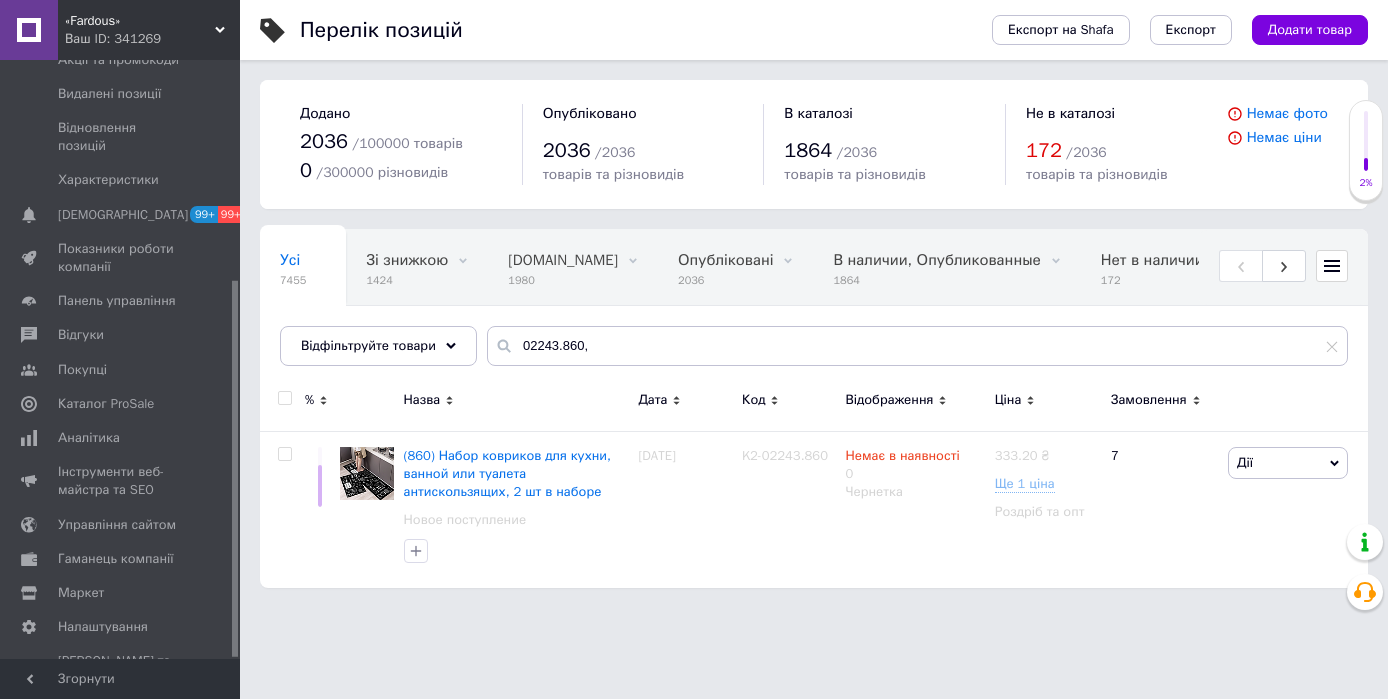 drag, startPoint x: 1151, startPoint y: 611, endPoint x: 1133, endPoint y: 608, distance: 18.248287 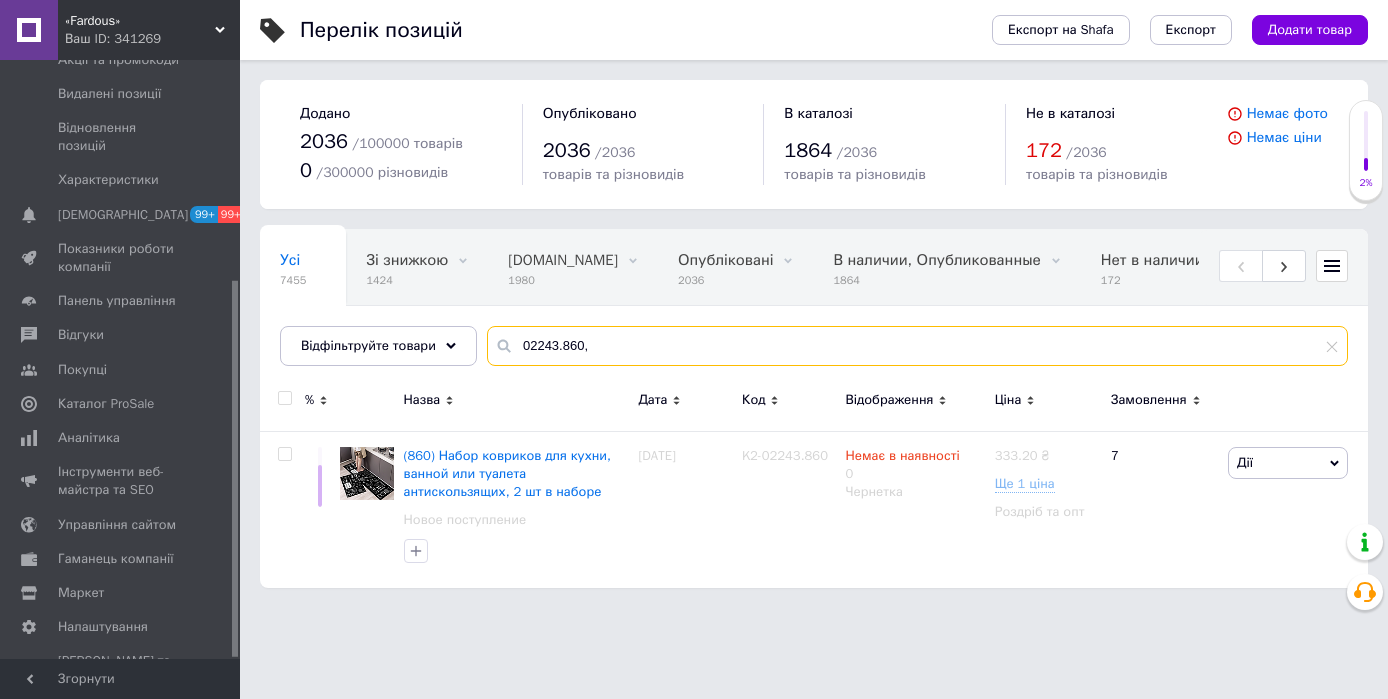 drag, startPoint x: 583, startPoint y: 344, endPoint x: 554, endPoint y: 342, distance: 29.068884 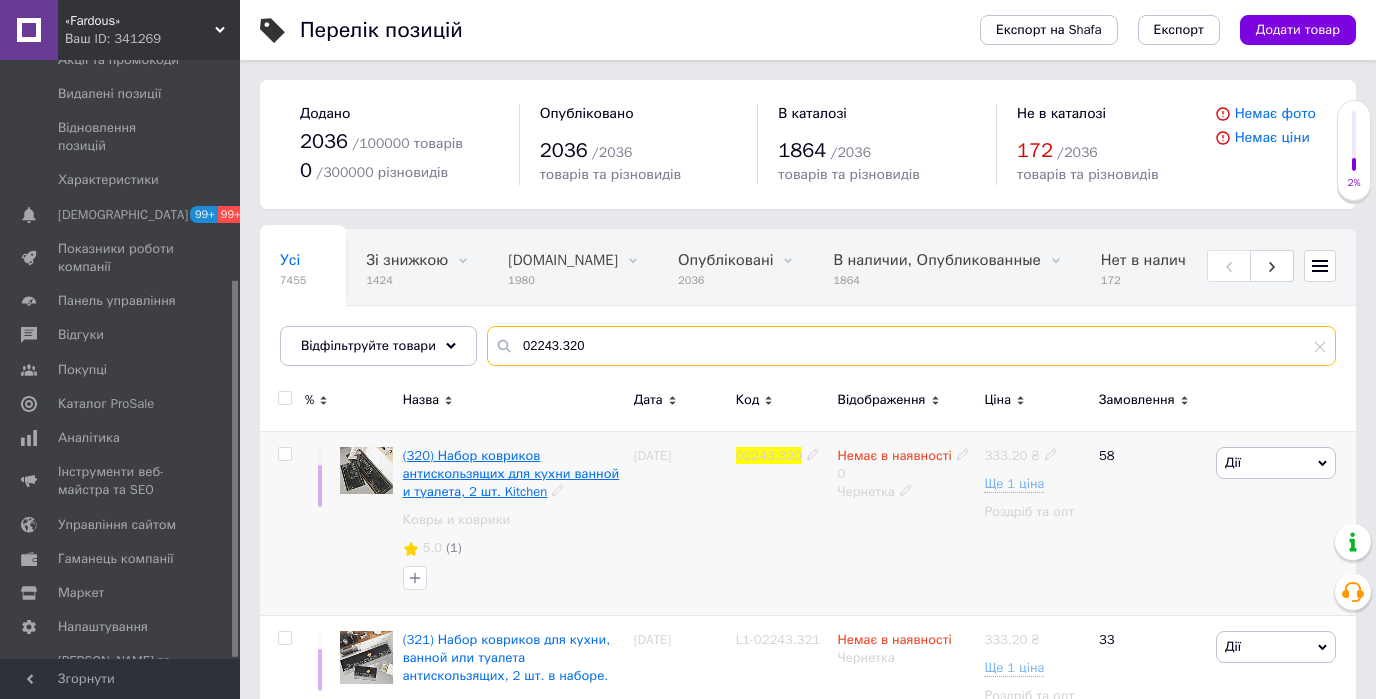 type on "02243.320" 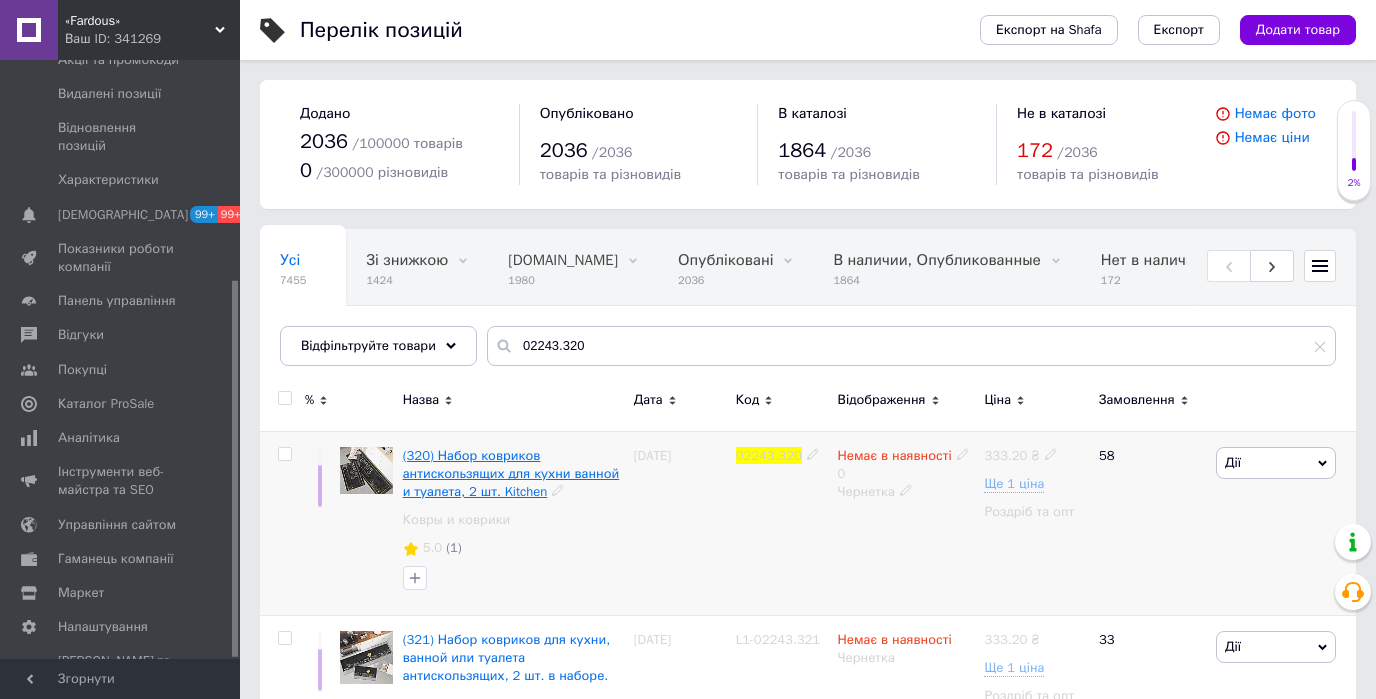 click on "(320) Набор ковриков антискользящих для кухни ванной и туалета, 2 шт. Kitchen" at bounding box center (511, 473) 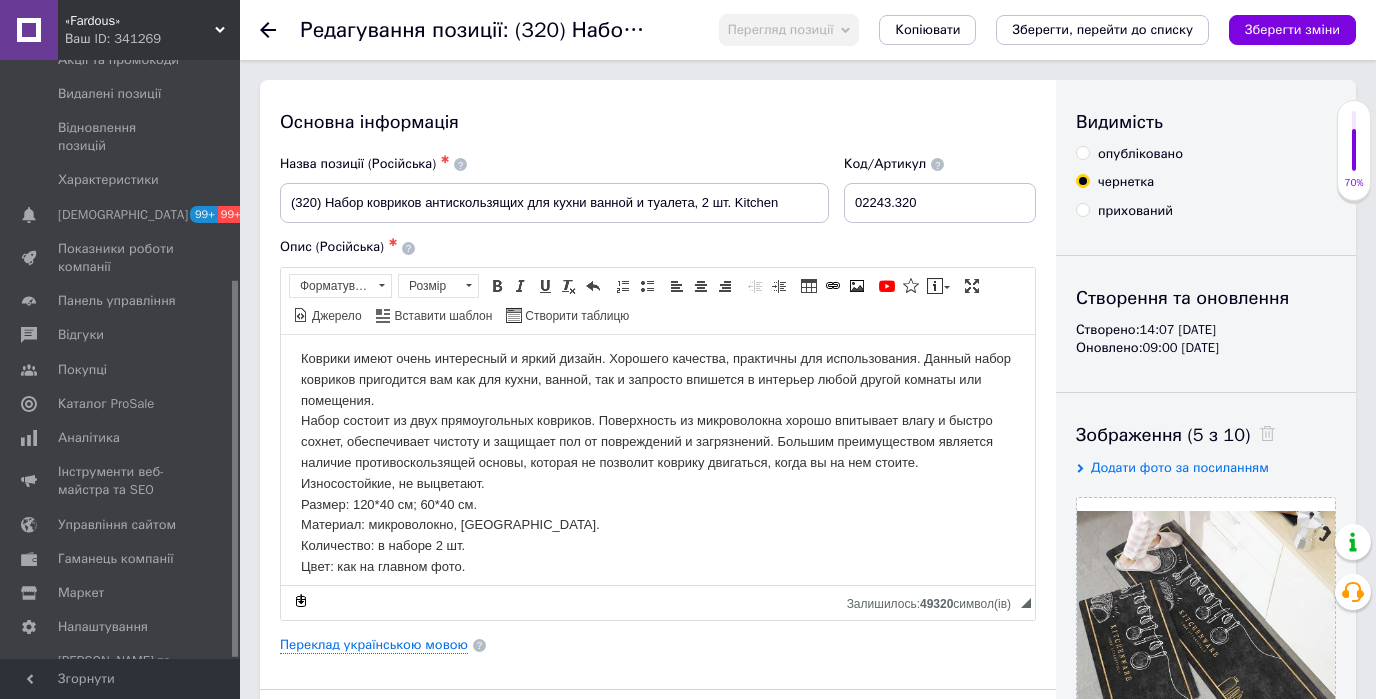 scroll, scrollTop: 18, scrollLeft: 0, axis: vertical 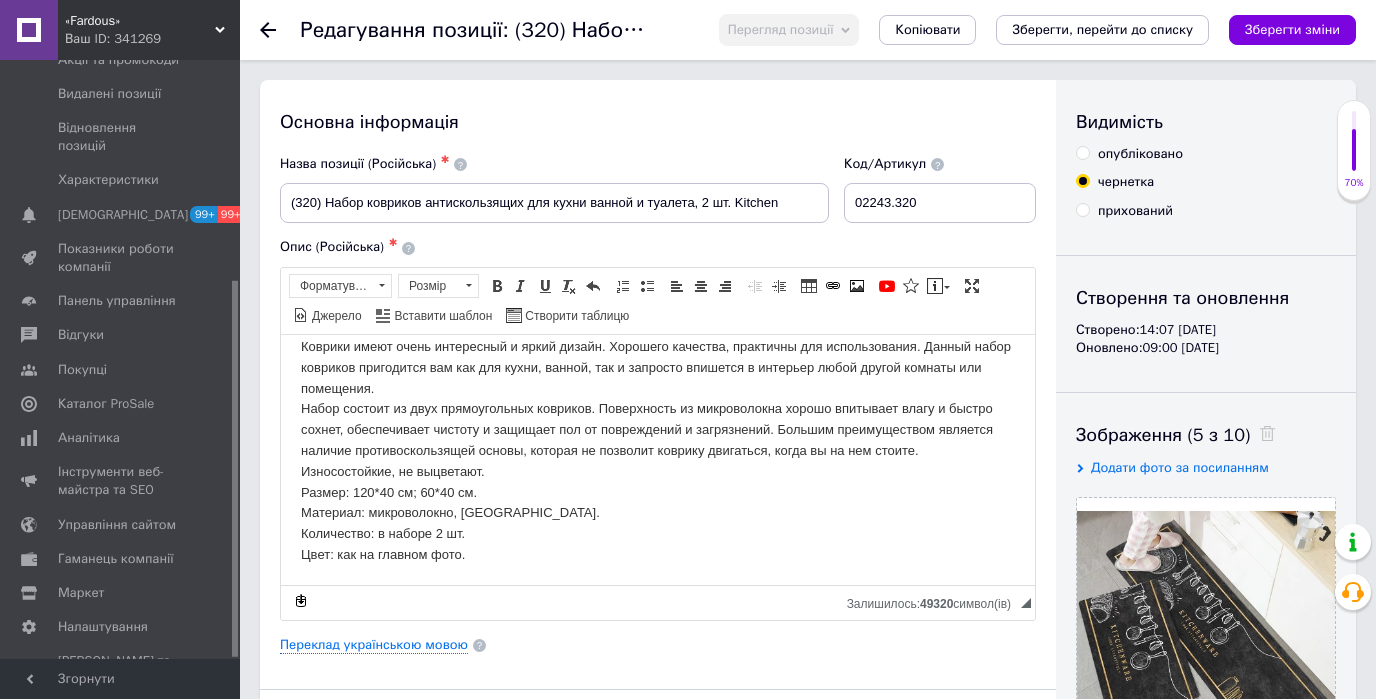 click 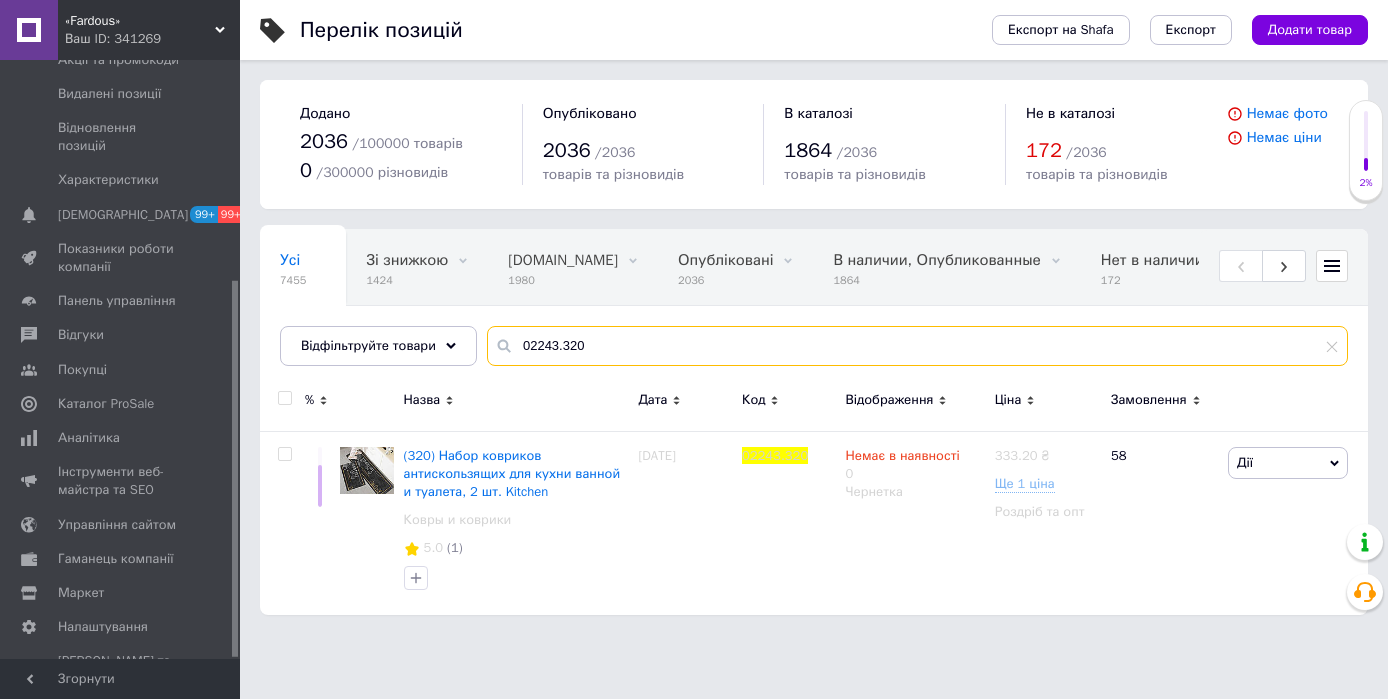 click on "02243.320" at bounding box center (917, 346) 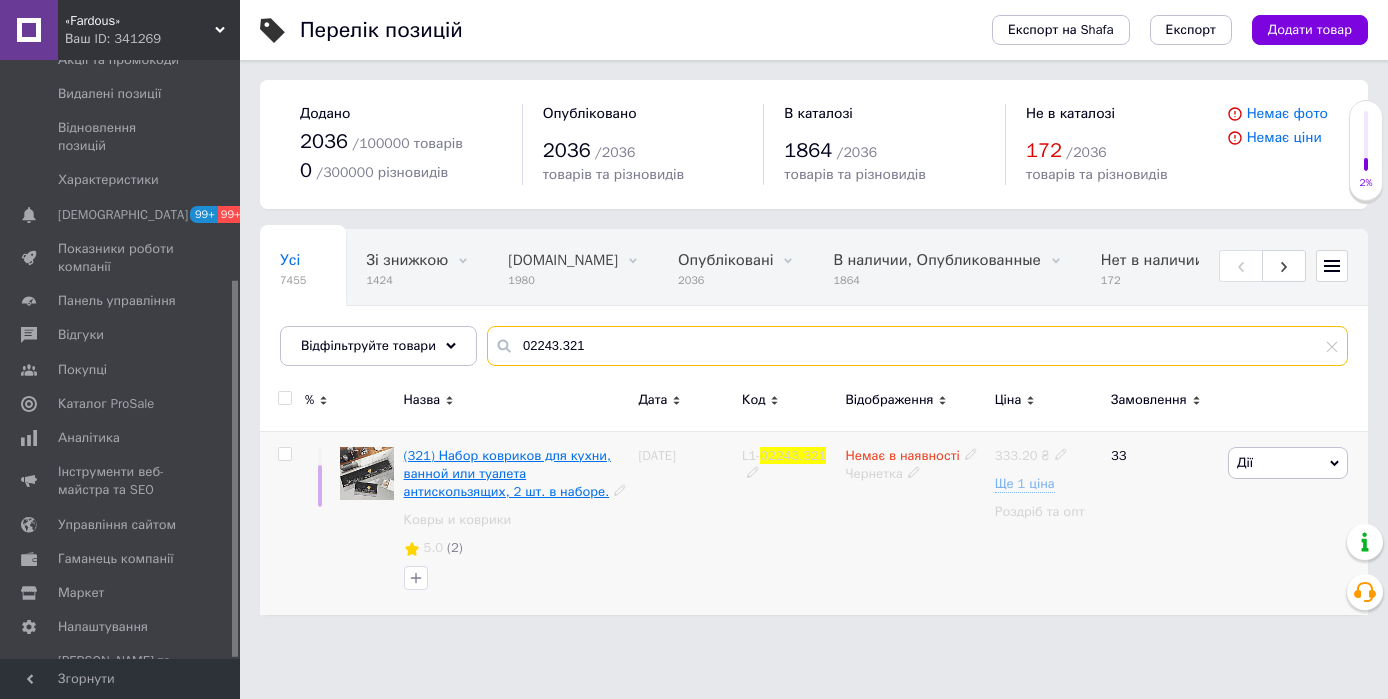 type on "02243.321" 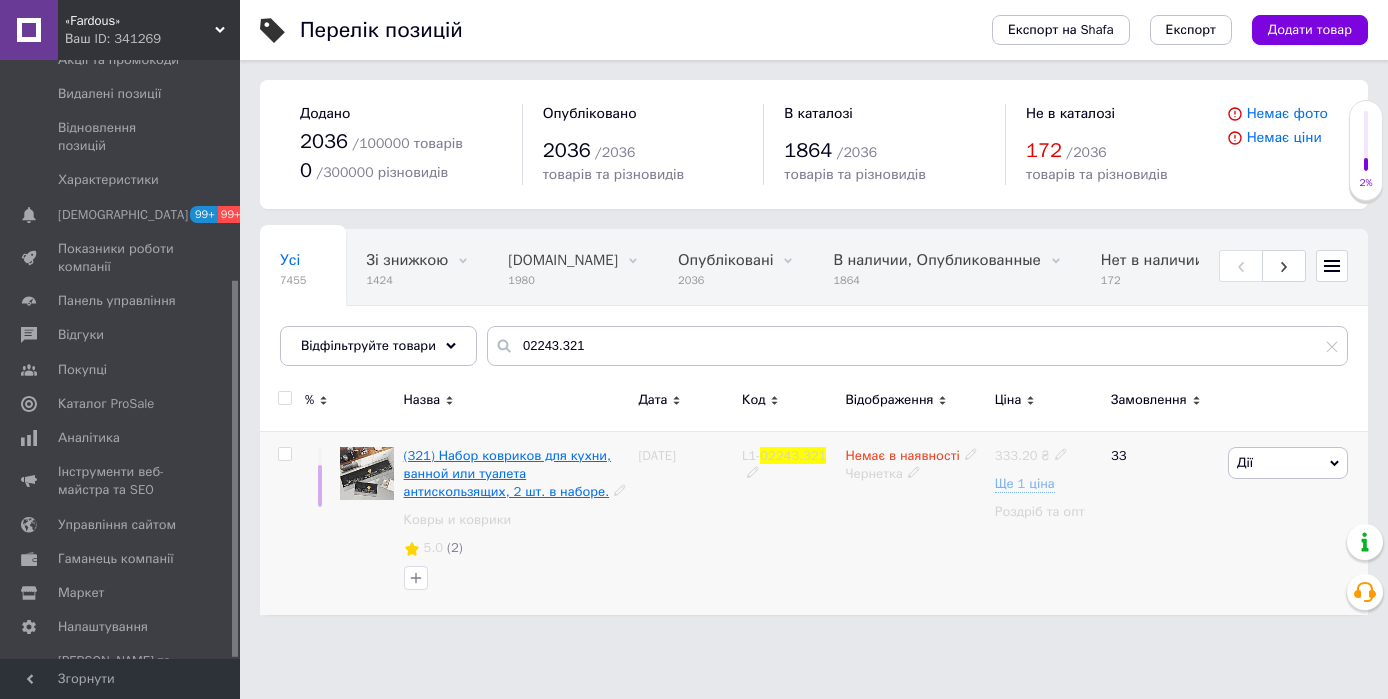 click on "(321) Набор ковриков для кухни, ванной или туалета антискользящих, 2 шт. в наборе." at bounding box center (507, 473) 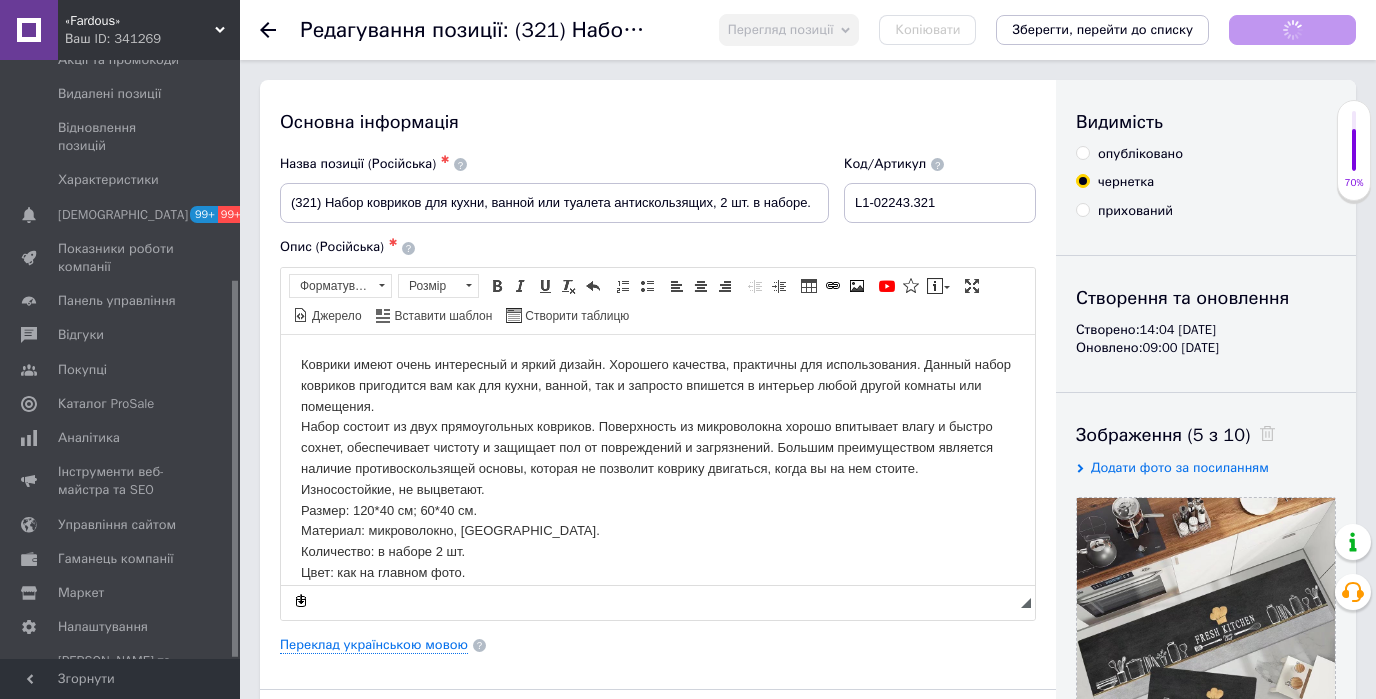 scroll, scrollTop: 0, scrollLeft: 0, axis: both 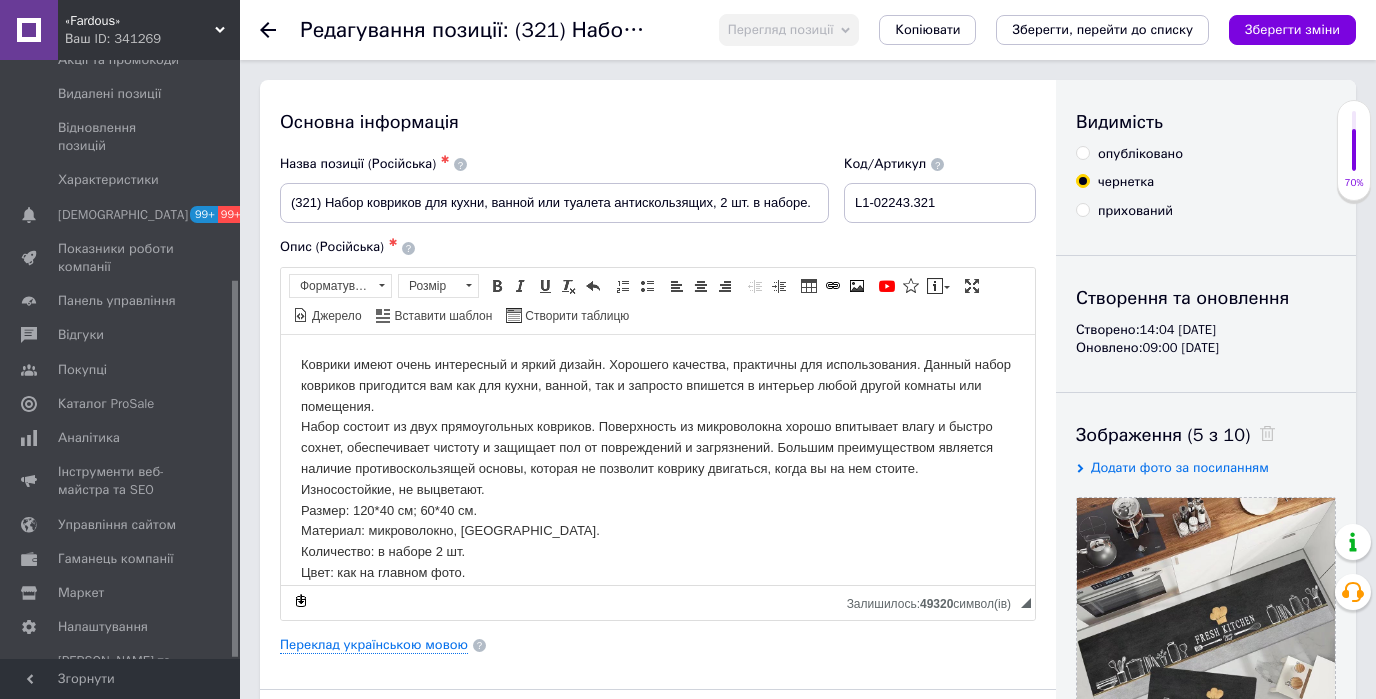click 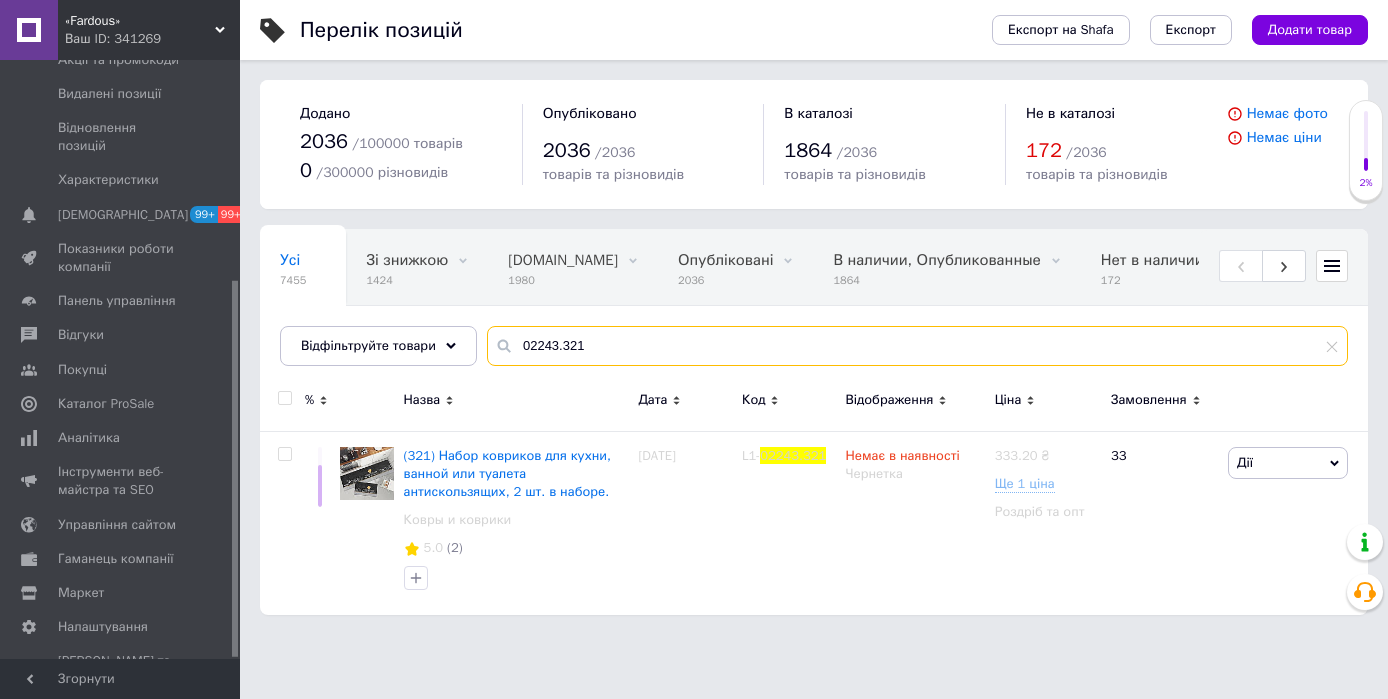drag, startPoint x: 568, startPoint y: 343, endPoint x: 504, endPoint y: 340, distance: 64.070274 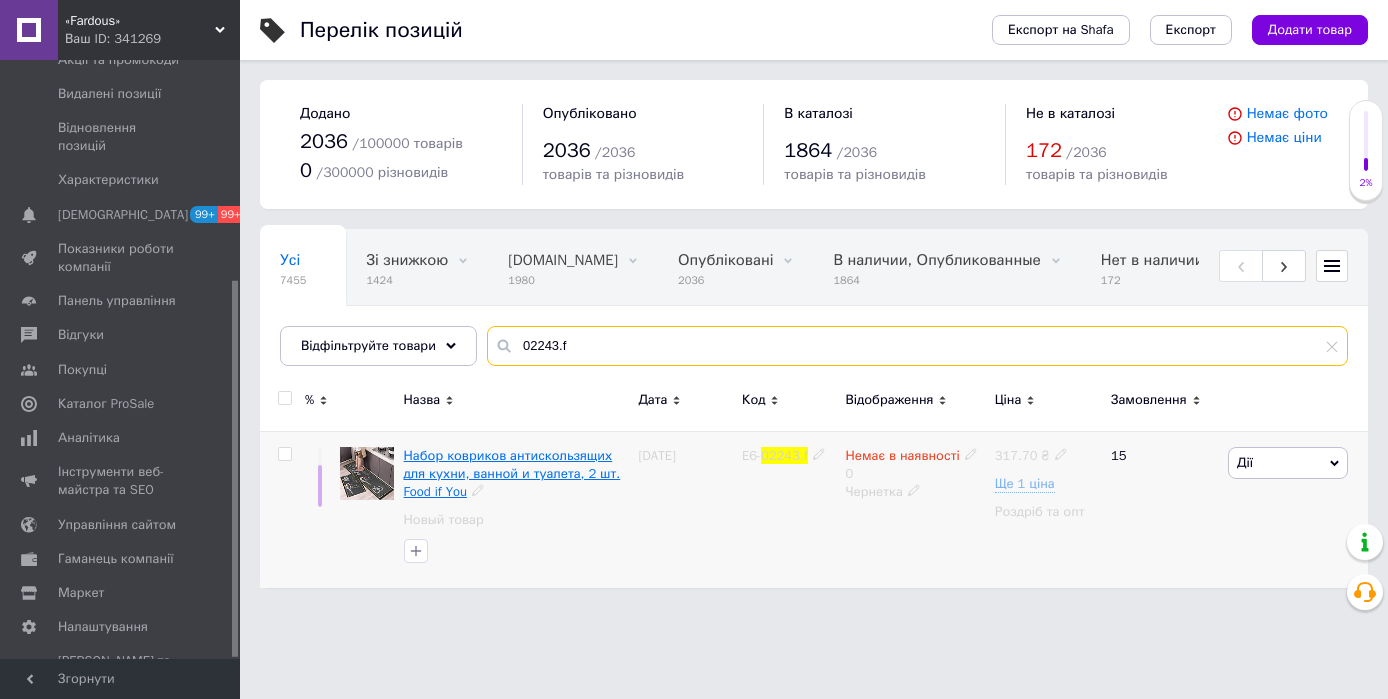 type on "02243.f" 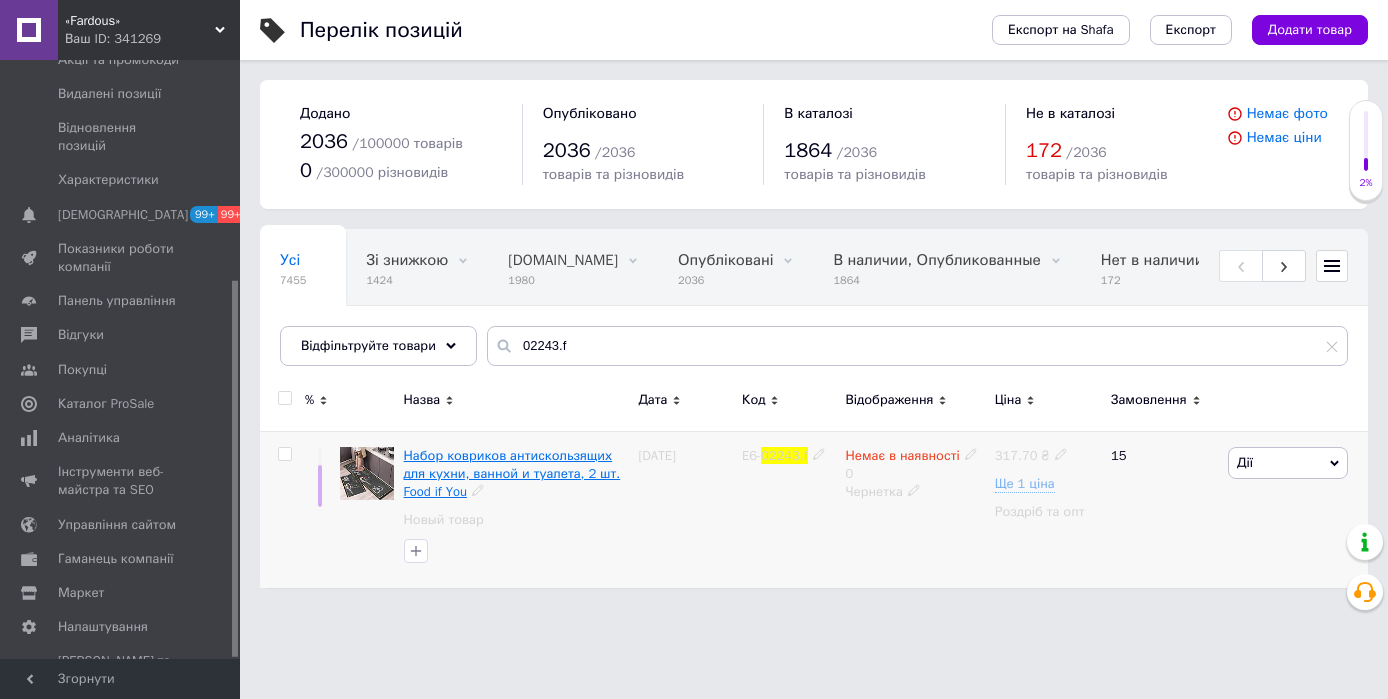 click on "Набор ковриков антискользящих для кухни, ванной и туалета, 2 шт. Food if You" at bounding box center [512, 473] 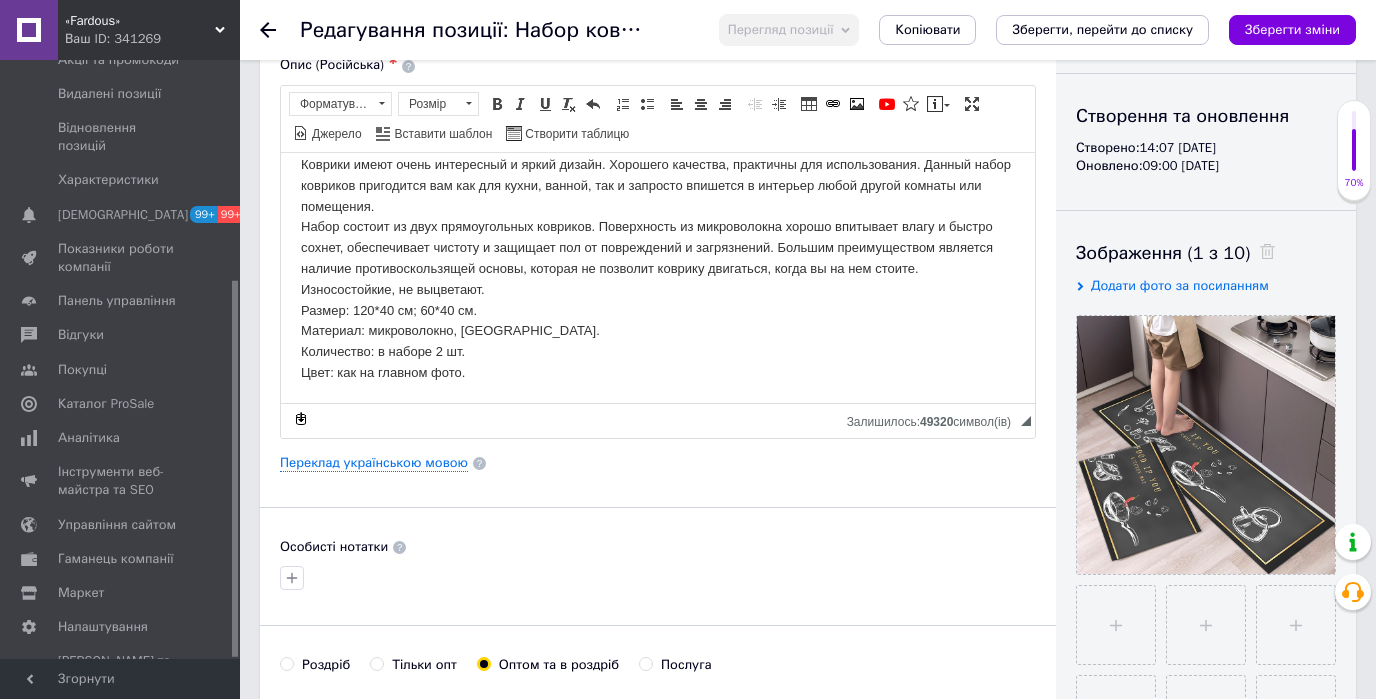 scroll, scrollTop: 240, scrollLeft: 0, axis: vertical 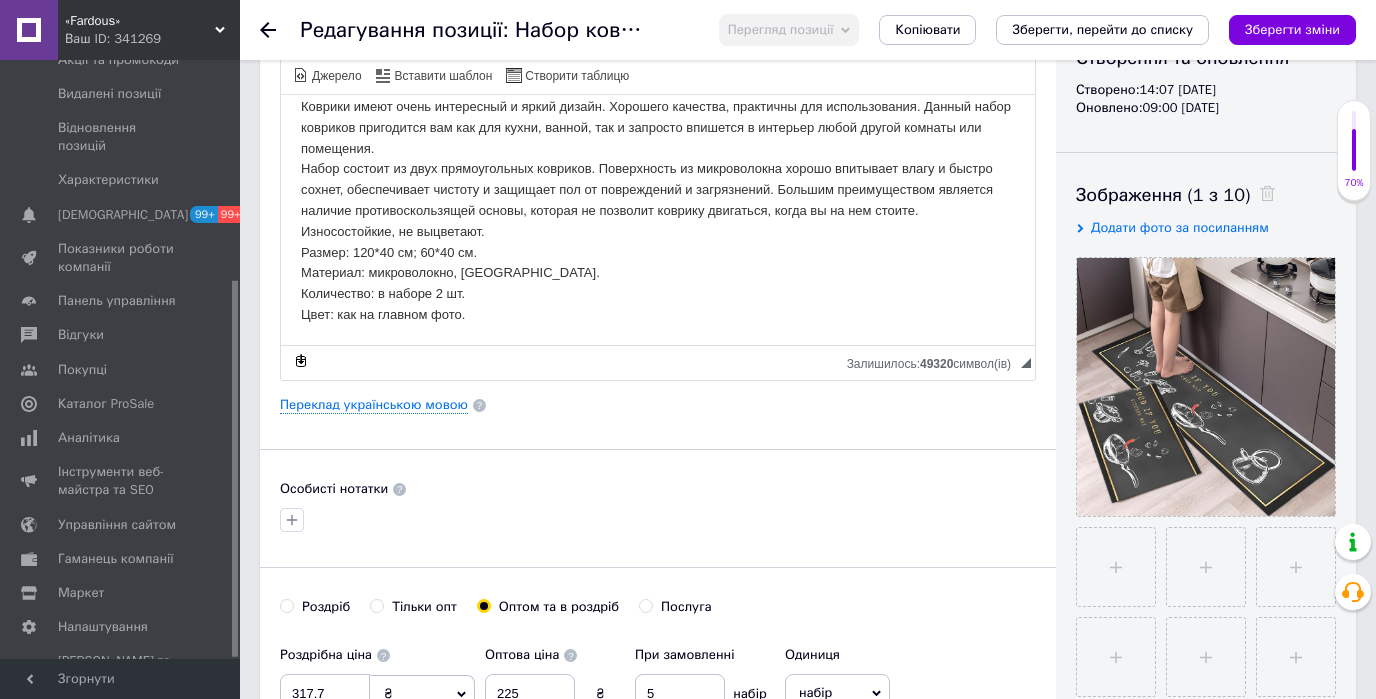 click 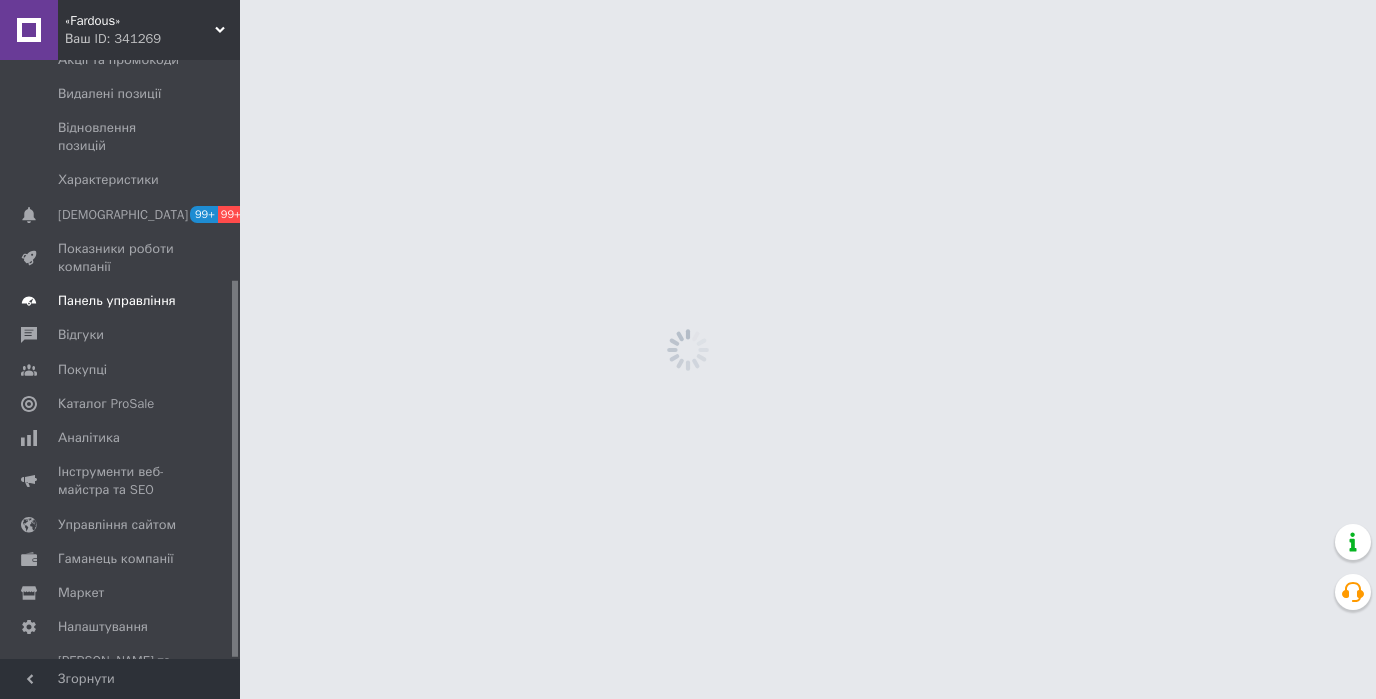 scroll, scrollTop: 0, scrollLeft: 0, axis: both 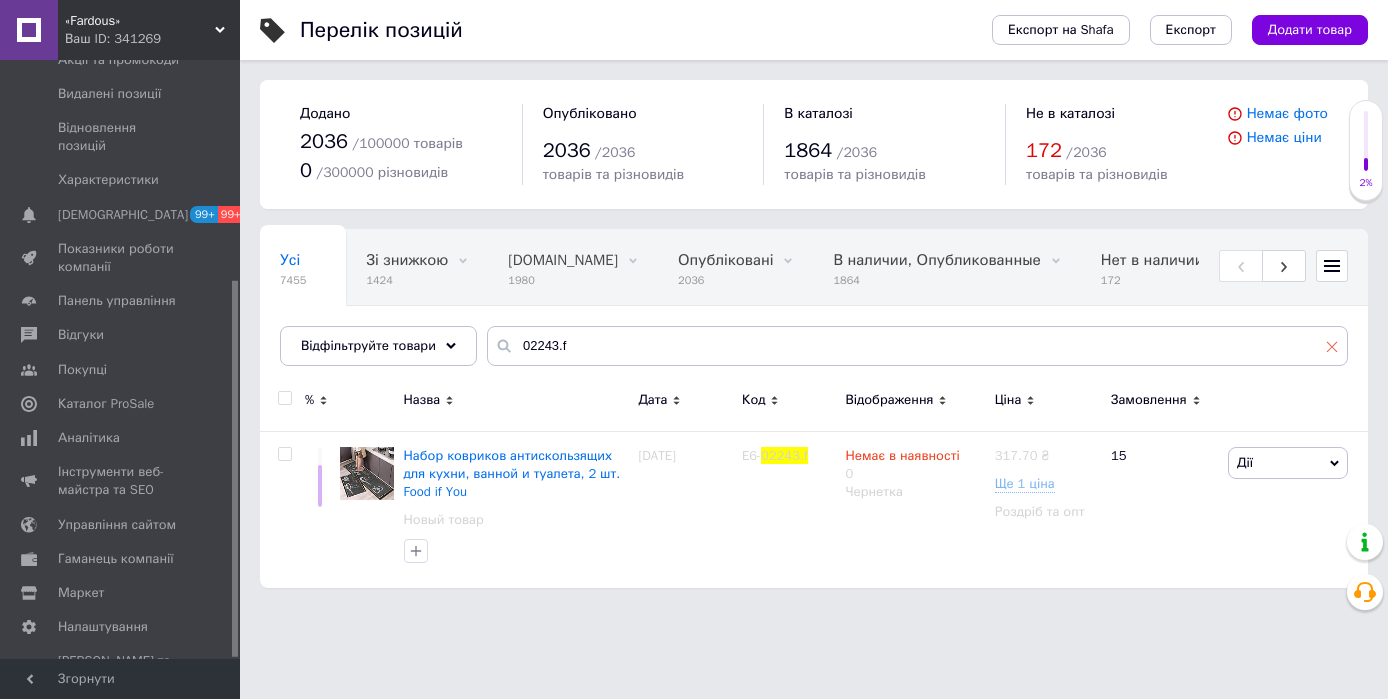 click 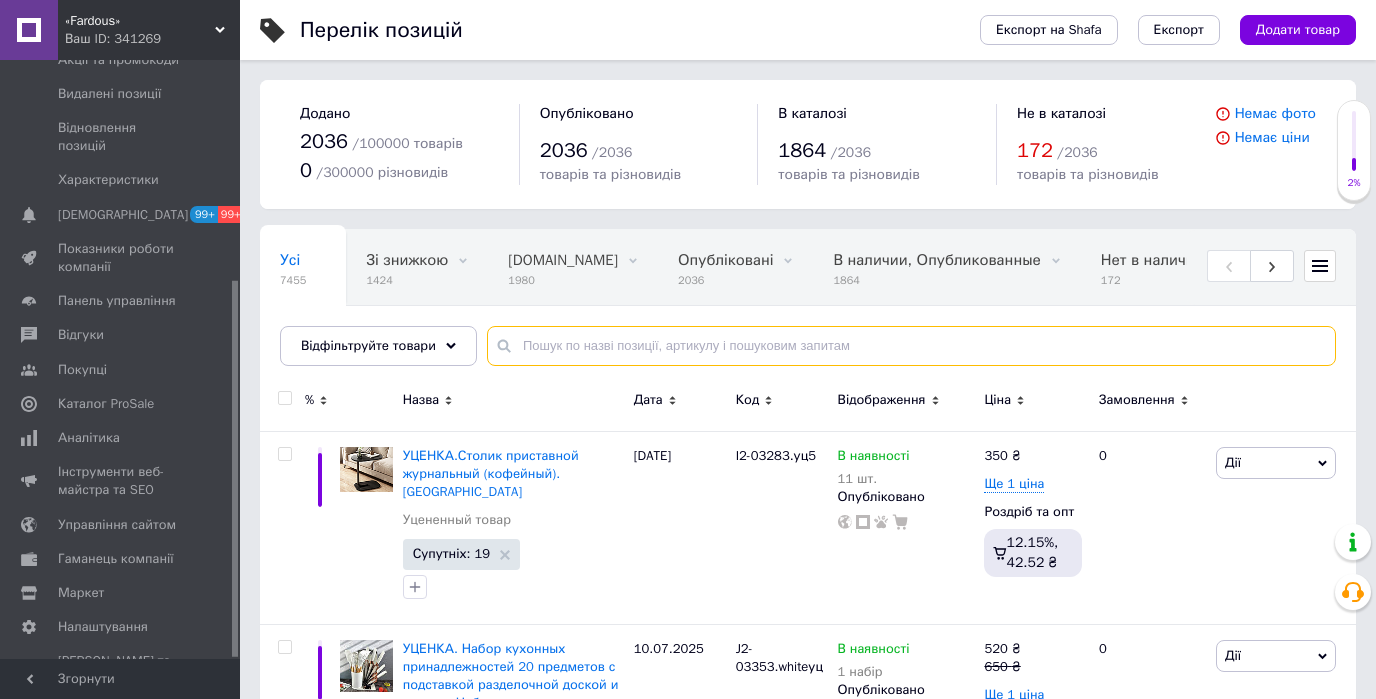drag, startPoint x: 537, startPoint y: 344, endPoint x: 537, endPoint y: 356, distance: 12 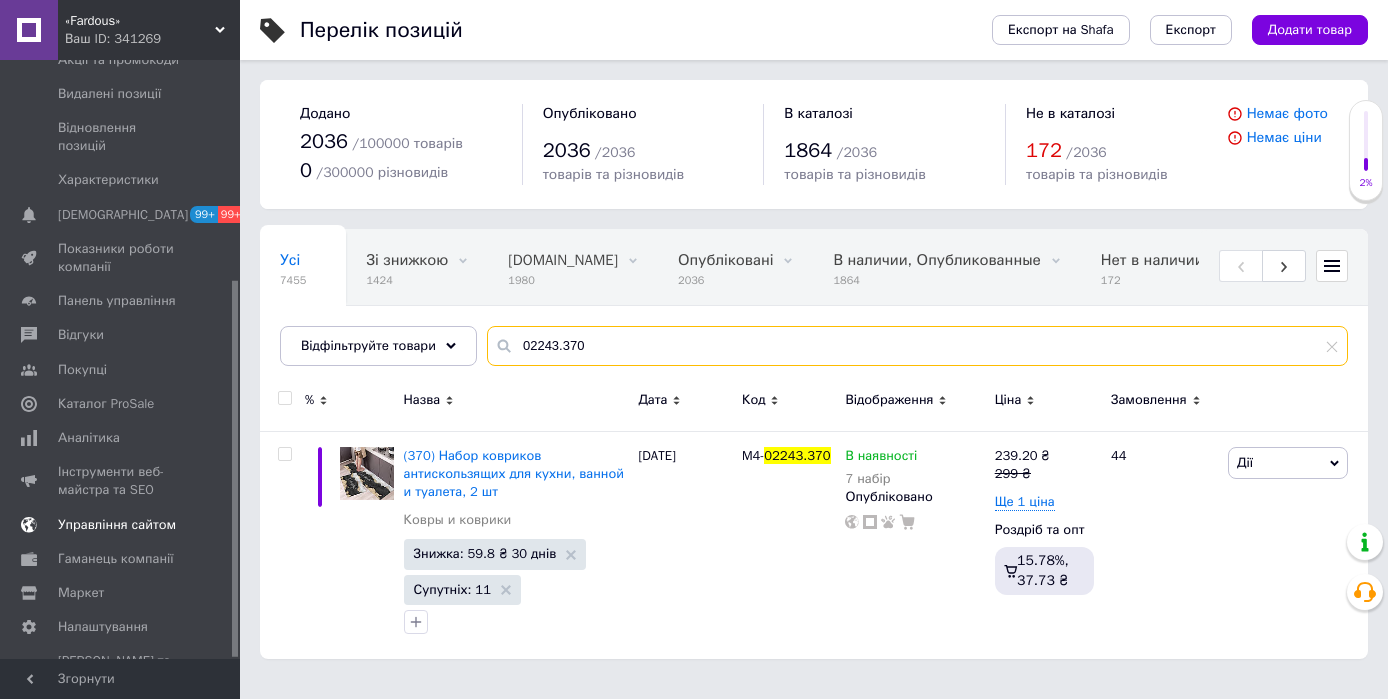 type on "02243.370" 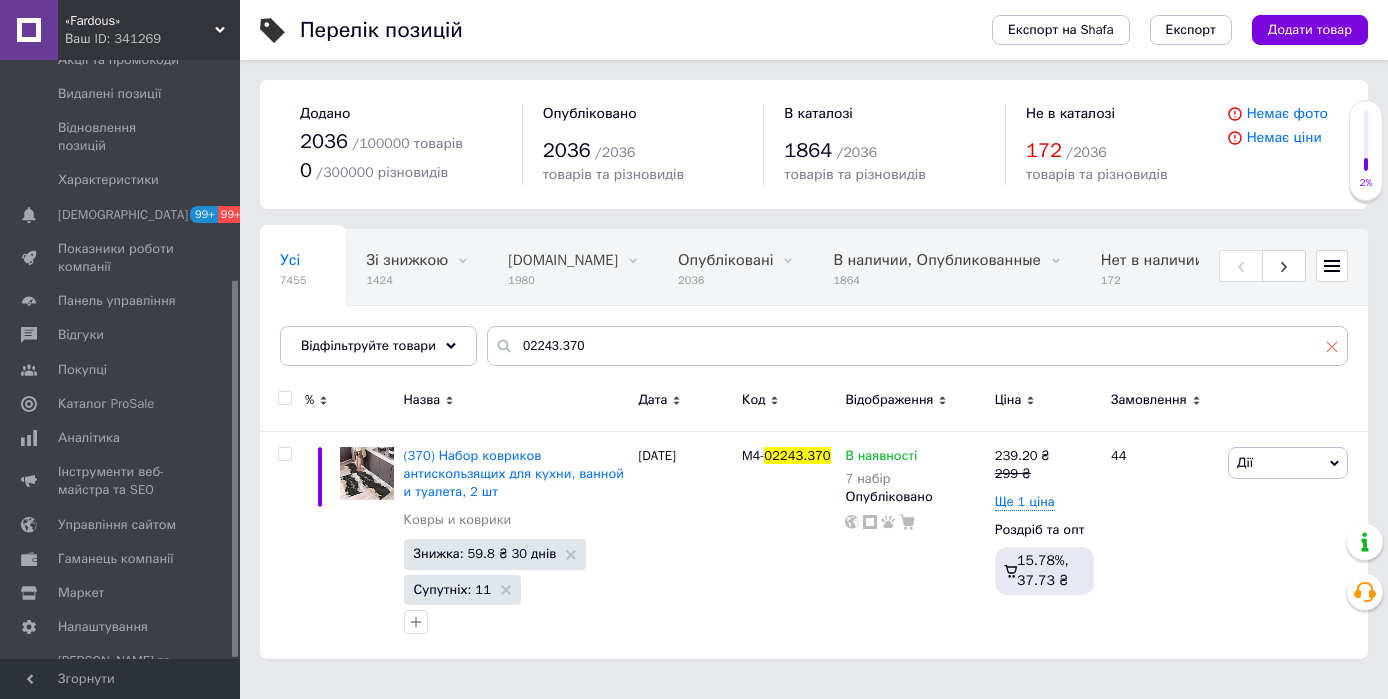 click 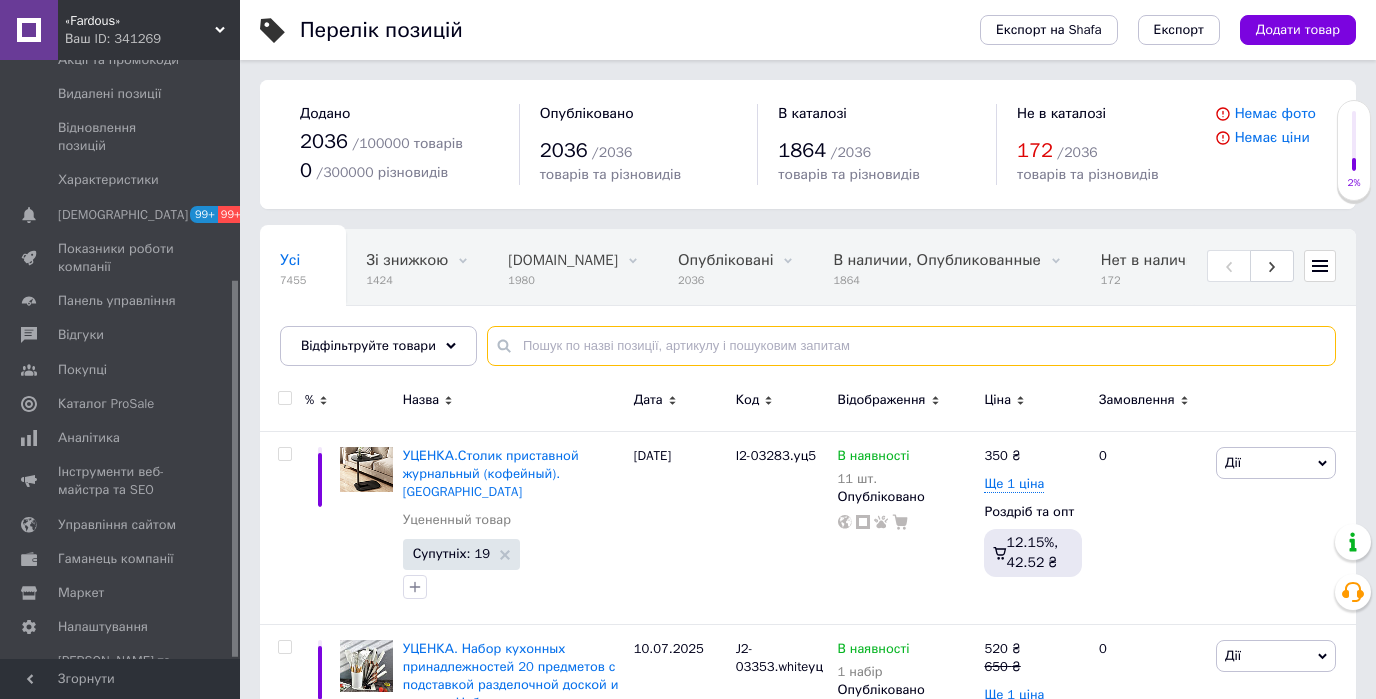 paste on "02243.254" 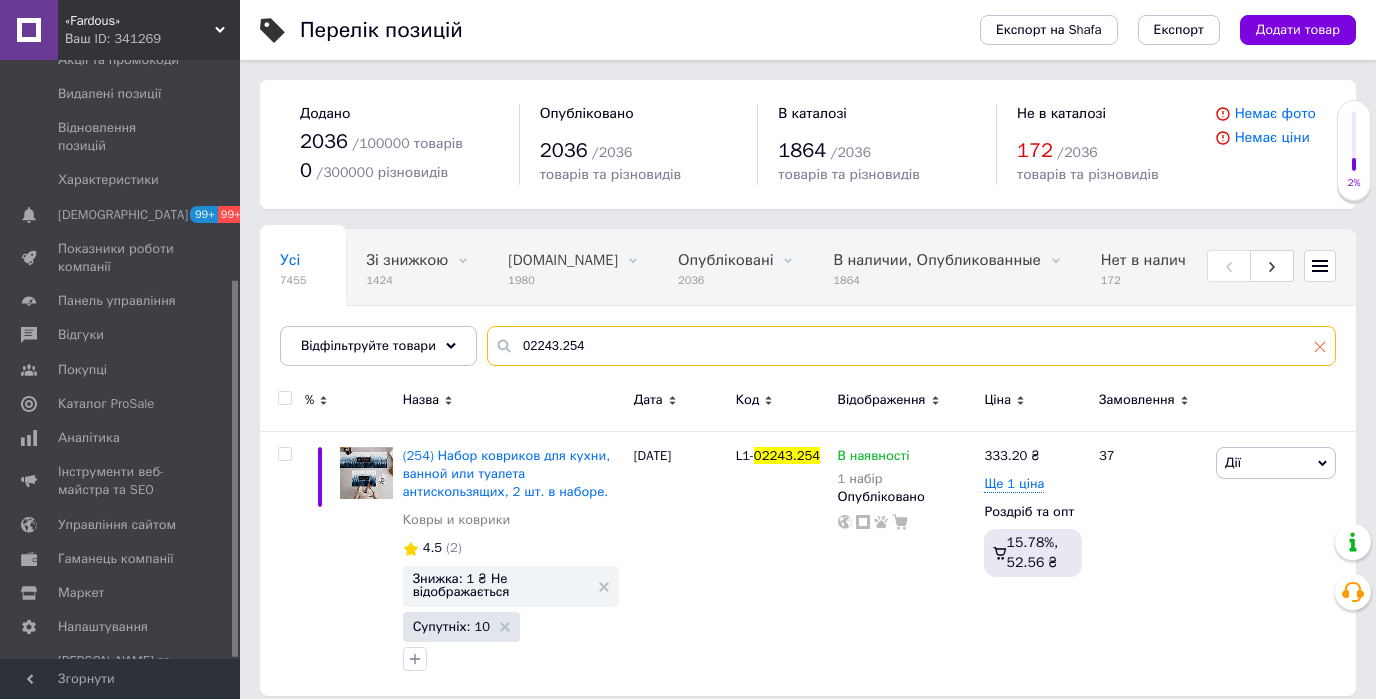 type on "02243.254" 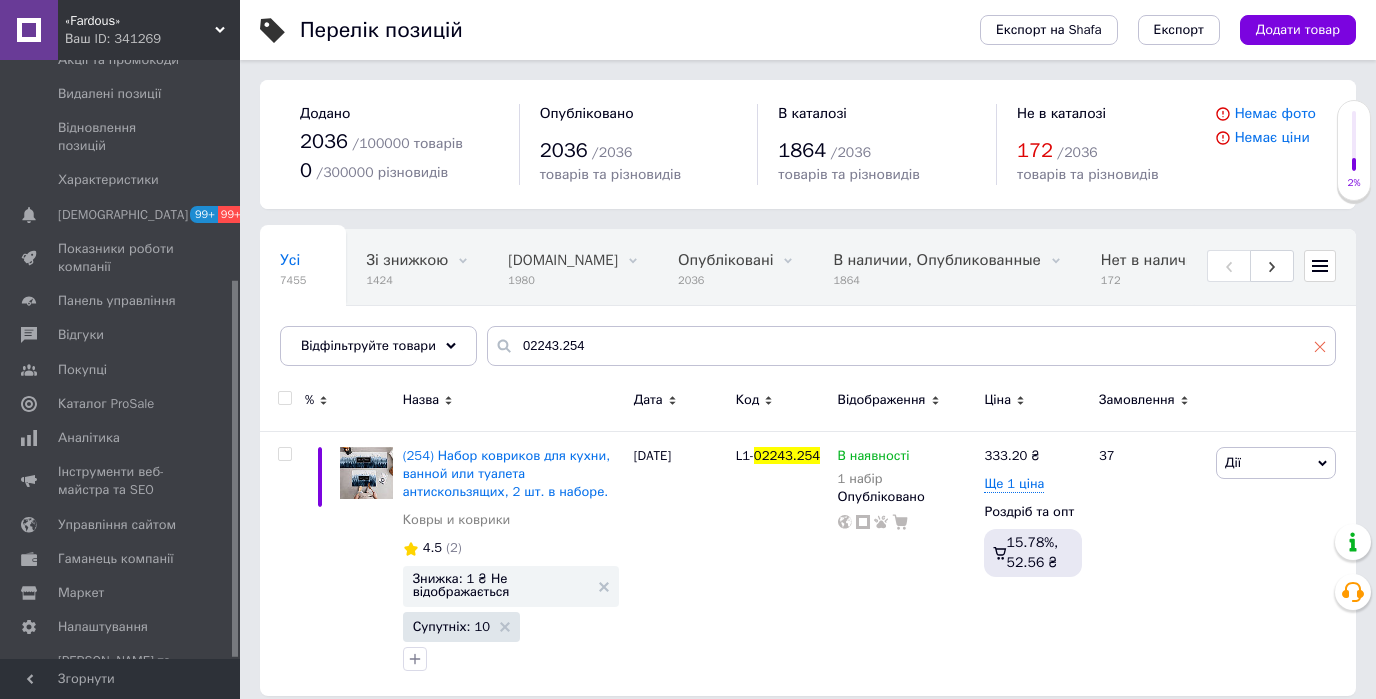 click 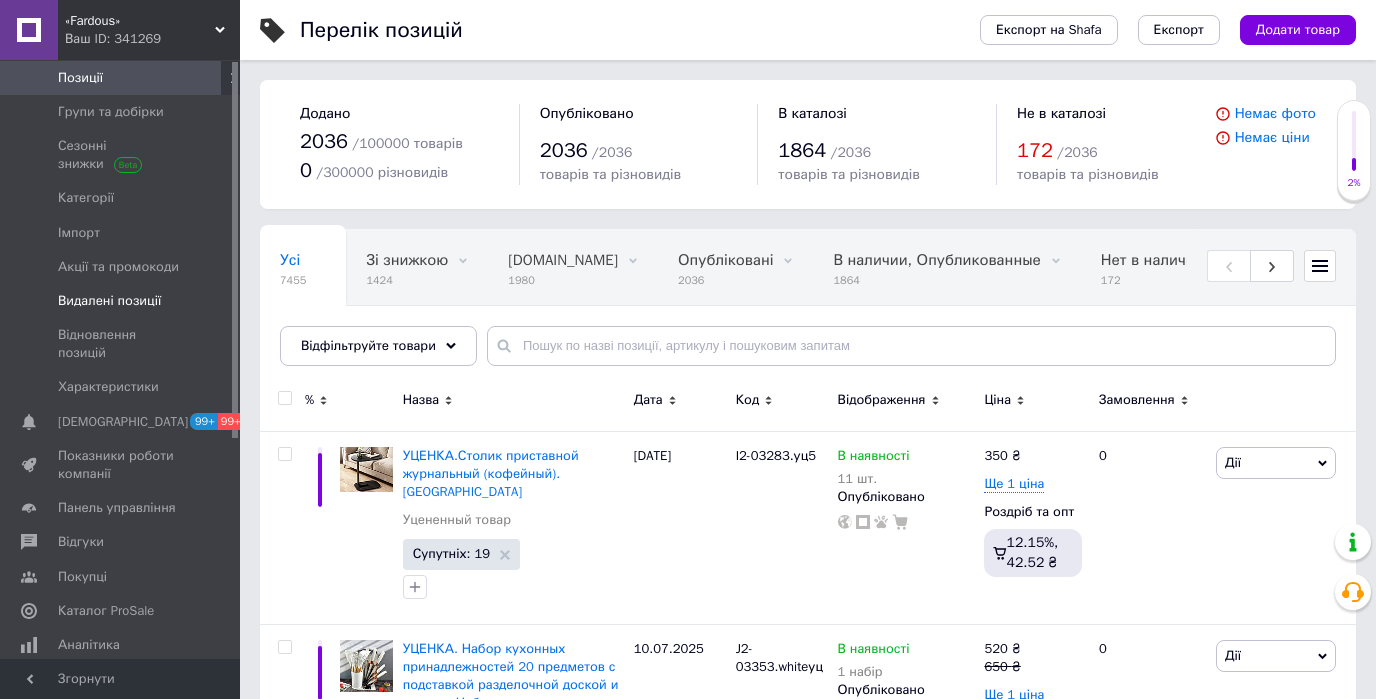 scroll, scrollTop: 0, scrollLeft: 0, axis: both 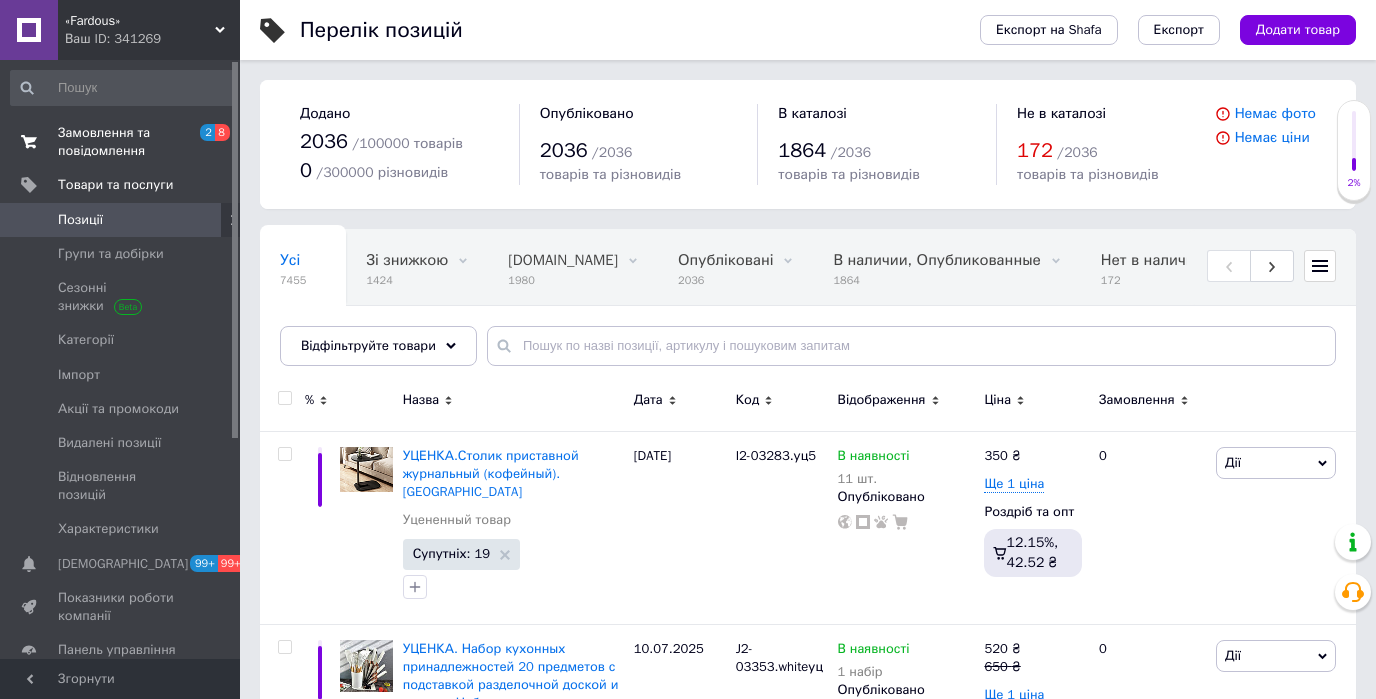 click on "Замовлення та повідомлення" at bounding box center [121, 142] 